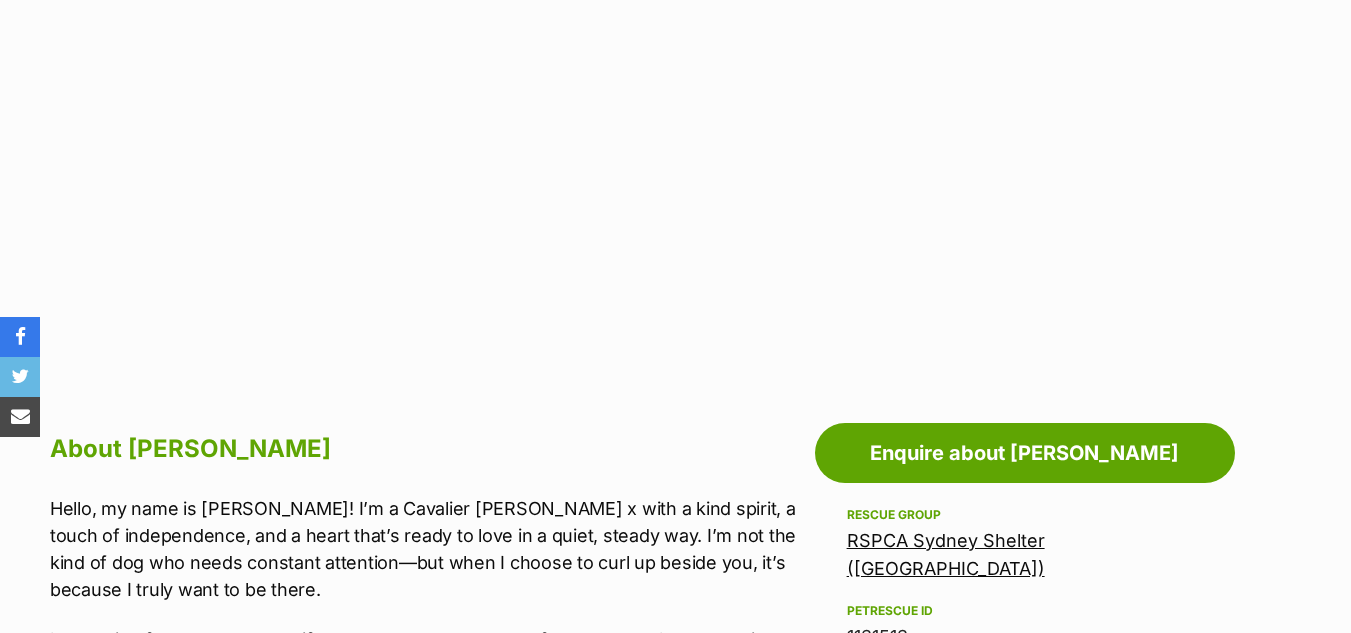 scroll, scrollTop: 729, scrollLeft: 0, axis: vertical 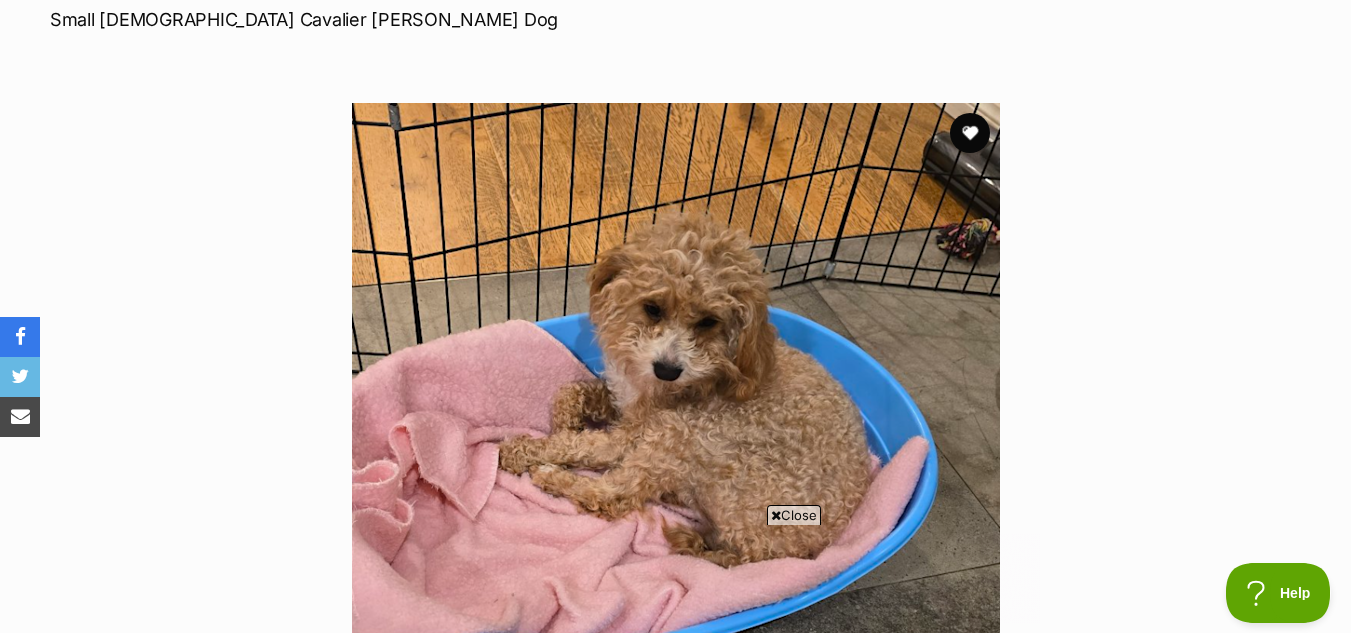 click on "Skip to main content
Log in to favourite this pet
Log in
Or sign up
Search PetRescue
Search for a pet, rescue group or article
Please select PetRescue ID
Pet name
Group
Article
Go
E.g. enter a pet's id into the search.
E.g. enter a pet's name into the search.
E.g. enter a rescue groups's name.
E.g. enter in a keyword to find an article.
Want to remove this pet?
The ‘Removed’ status should only be selected when a pet has been euthanased or died of natural causes whilst in care, or when a pet has been transferred to another rescue organisation.
Learn more about the different pet profile statuses.
Do you still wish to mark this pet as ‘Removed’?
Yes
No
Your pet has been marked as adopted
Another successful adoption - amazing work RSPCA Sydney Shelter (Yagoona)!
Your pets have been marked as adopted" at bounding box center (675, 2010) 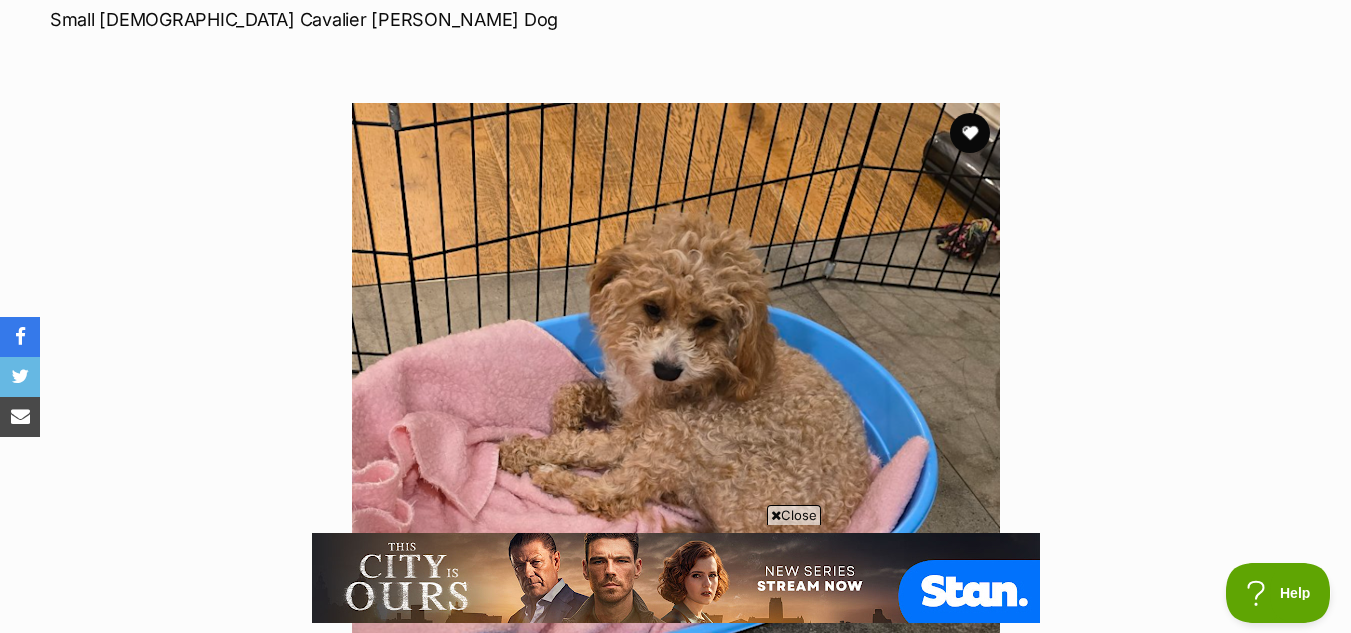 scroll, scrollTop: 0, scrollLeft: 0, axis: both 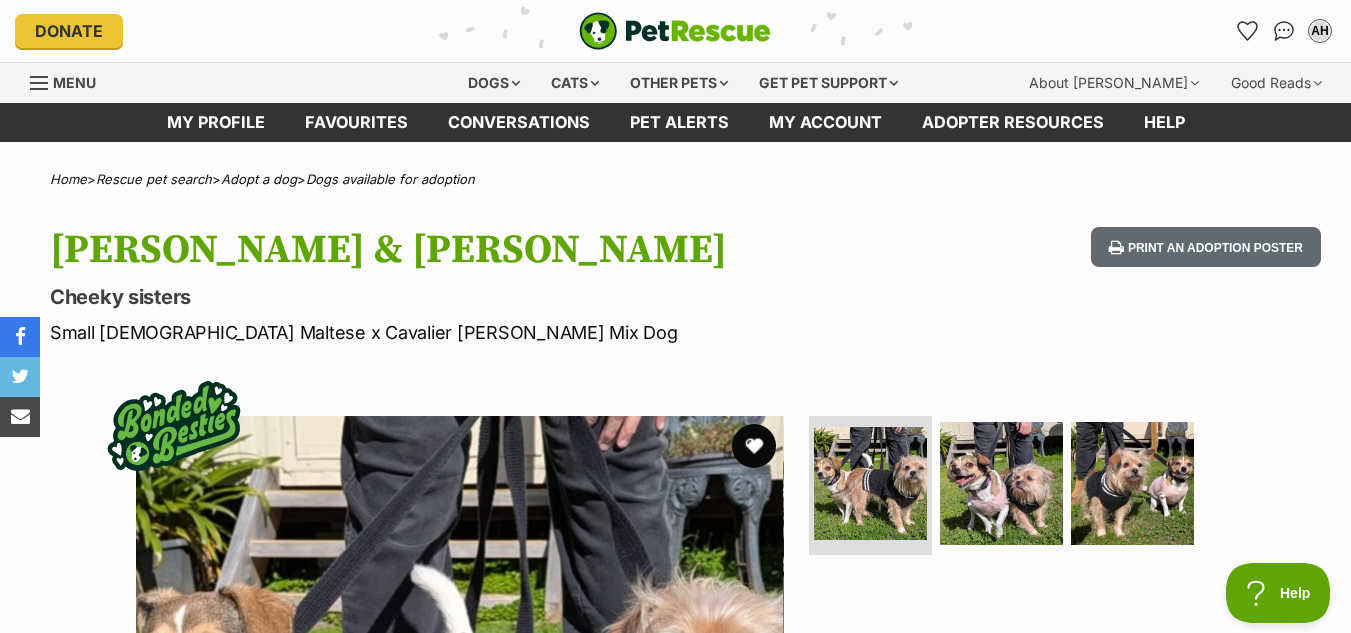 click at bounding box center [754, 446] 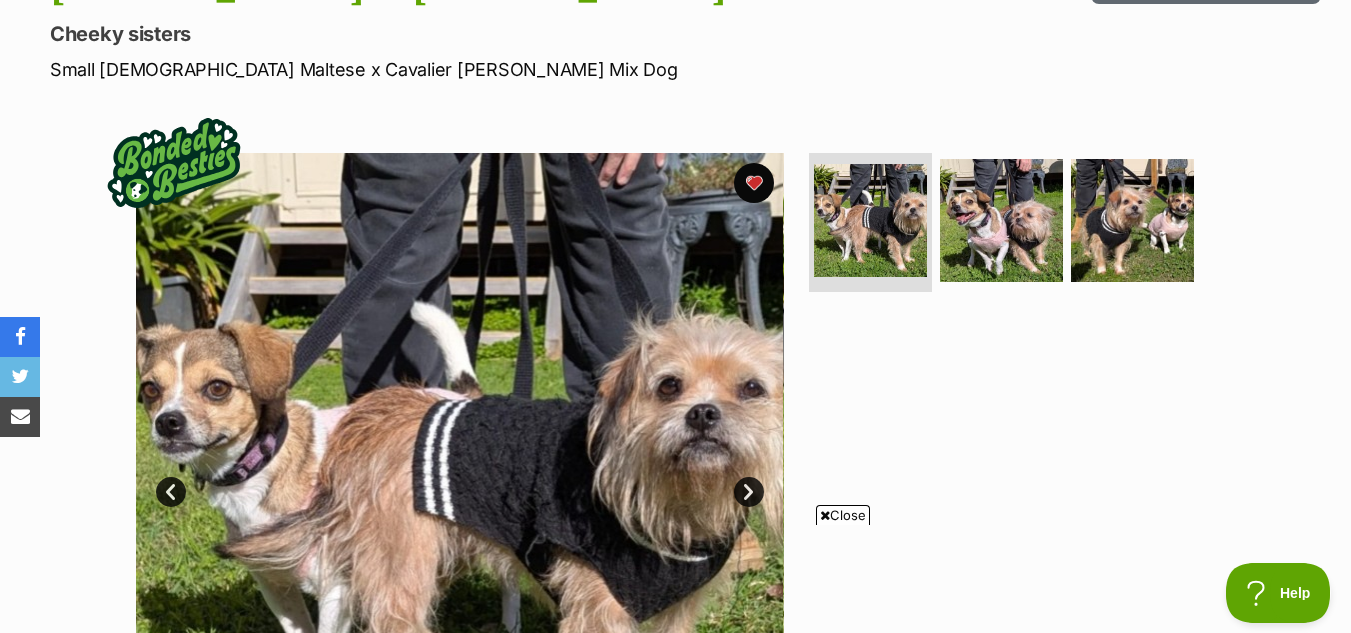 scroll, scrollTop: 294, scrollLeft: 0, axis: vertical 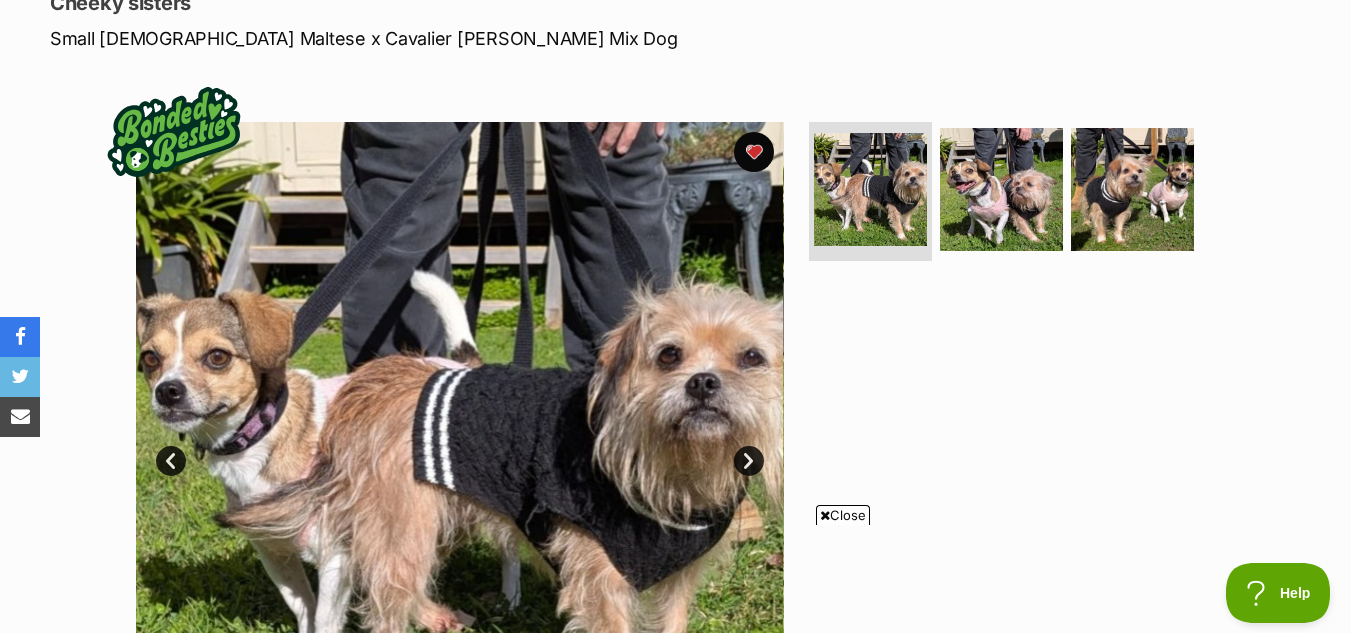 click on "Close" at bounding box center (843, 515) 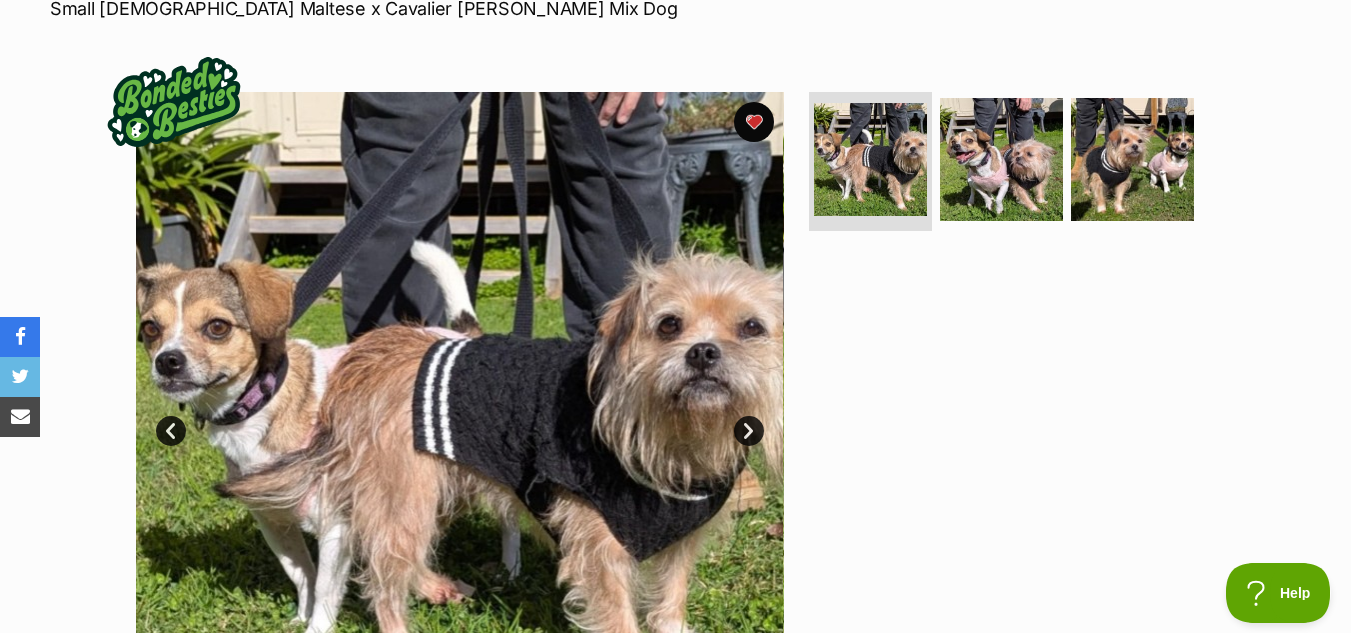 scroll, scrollTop: 354, scrollLeft: 0, axis: vertical 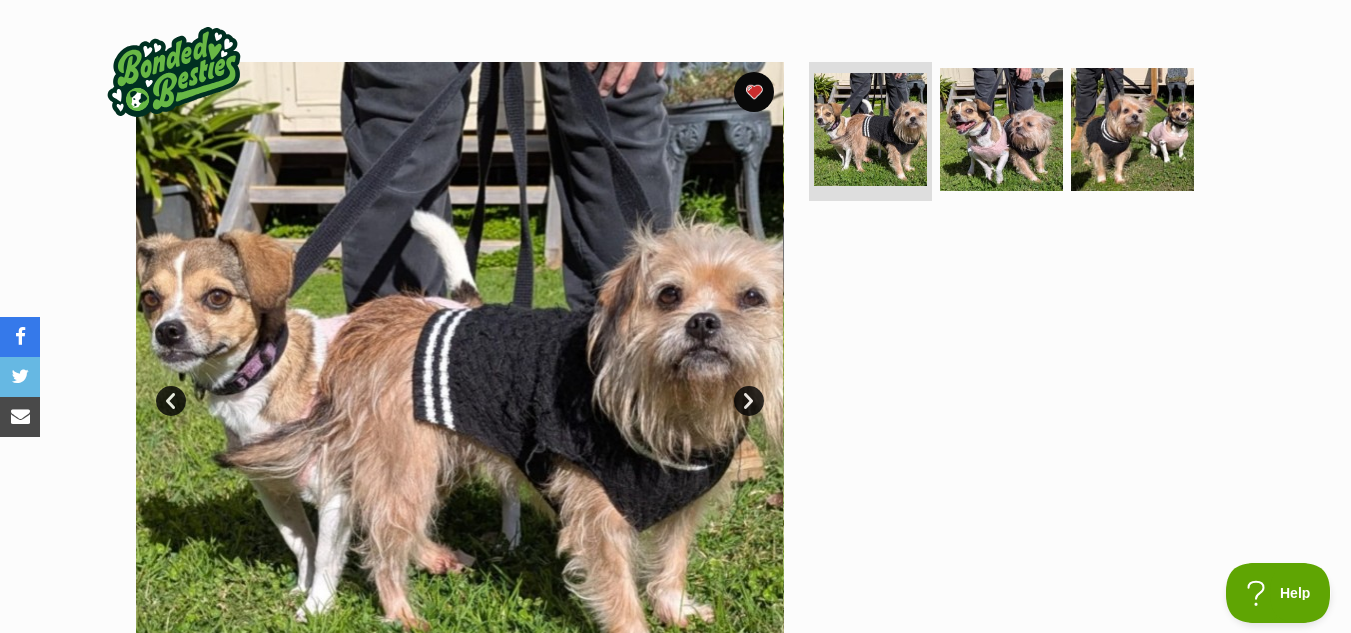 click on "Next" at bounding box center [749, 401] 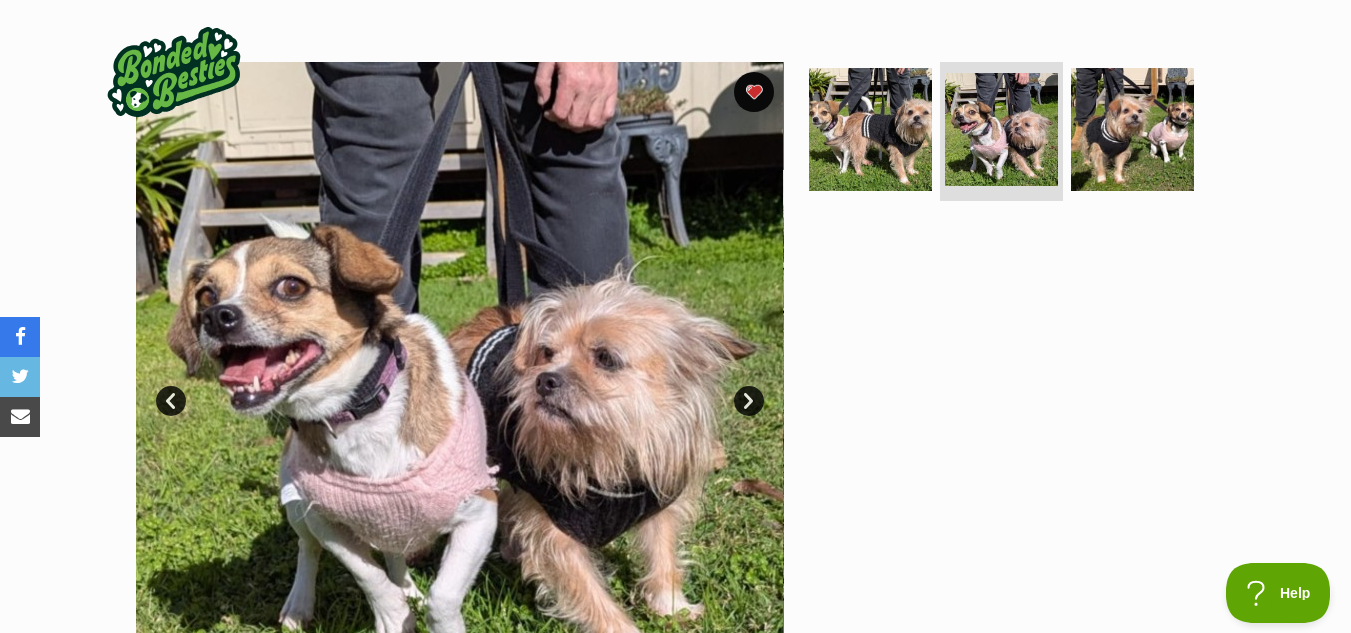 click on "Prev" at bounding box center (171, 401) 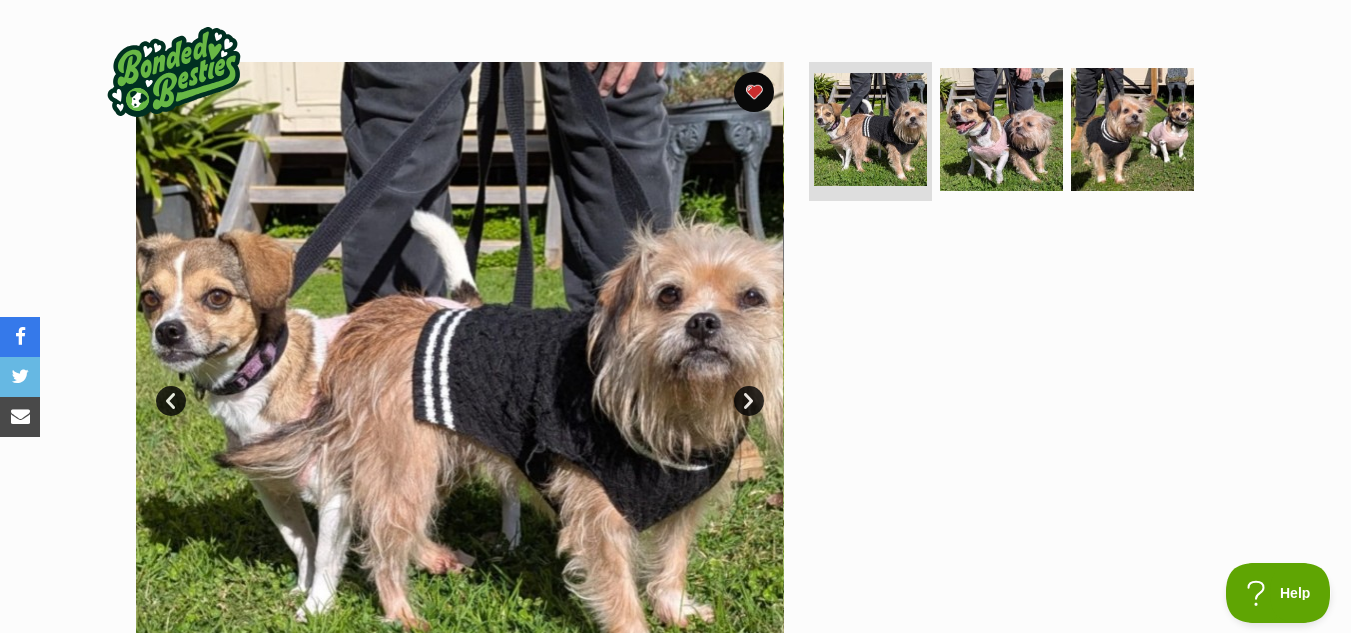 click on "Next" at bounding box center (749, 401) 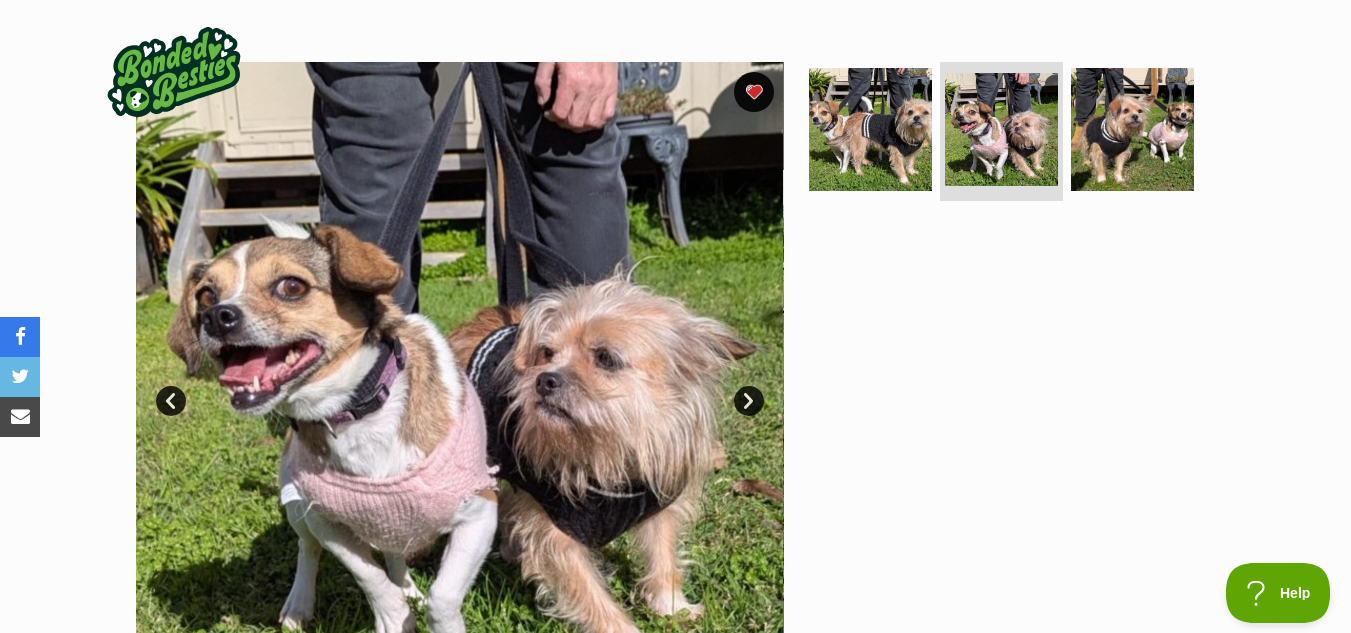 click on "Next" at bounding box center [749, 401] 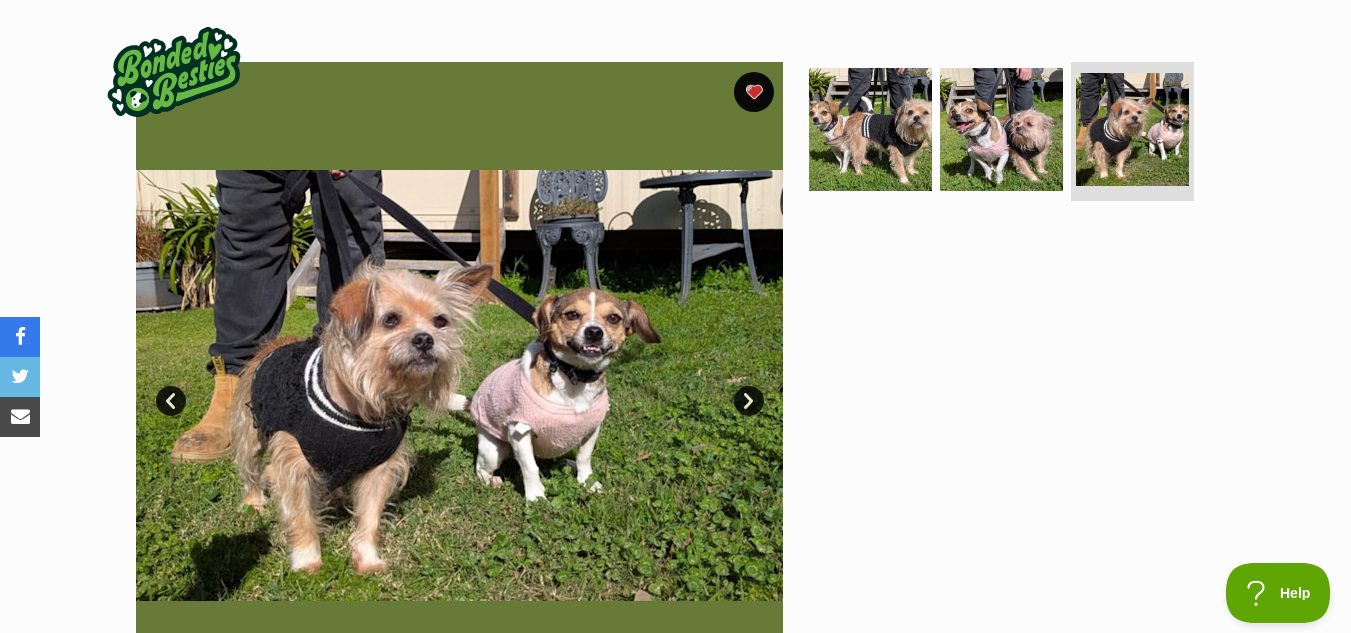 click on "Prev" at bounding box center (171, 401) 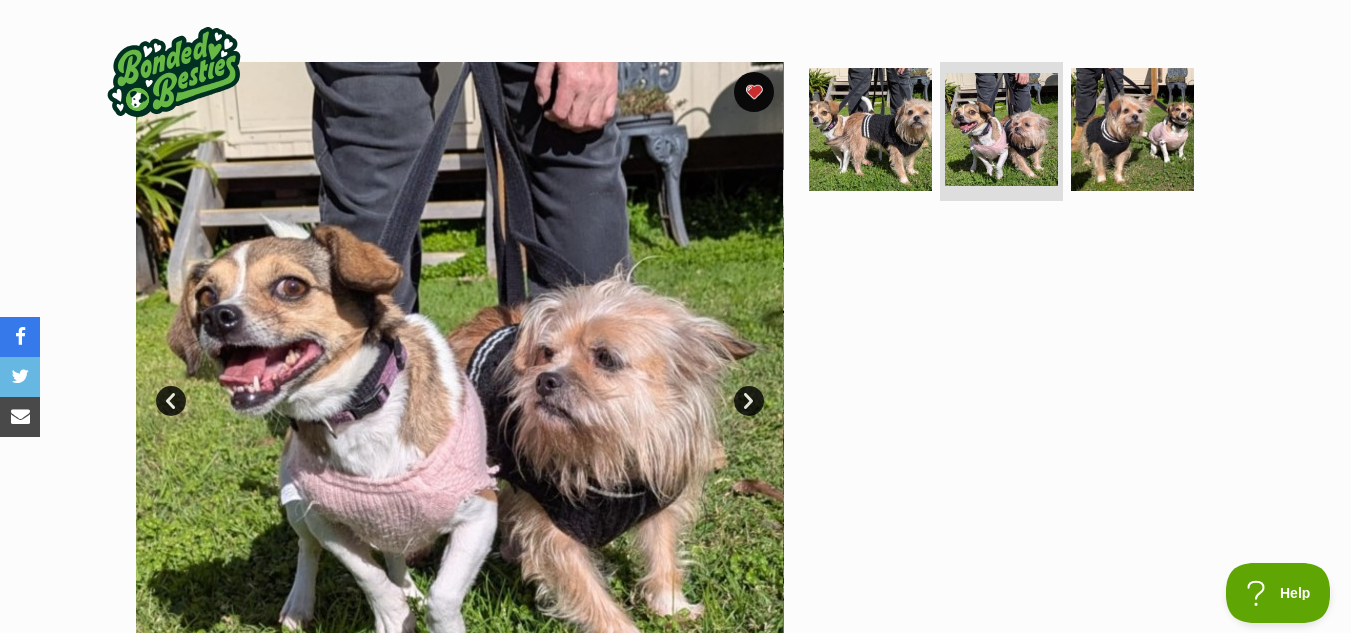 click on "Next" at bounding box center (749, 401) 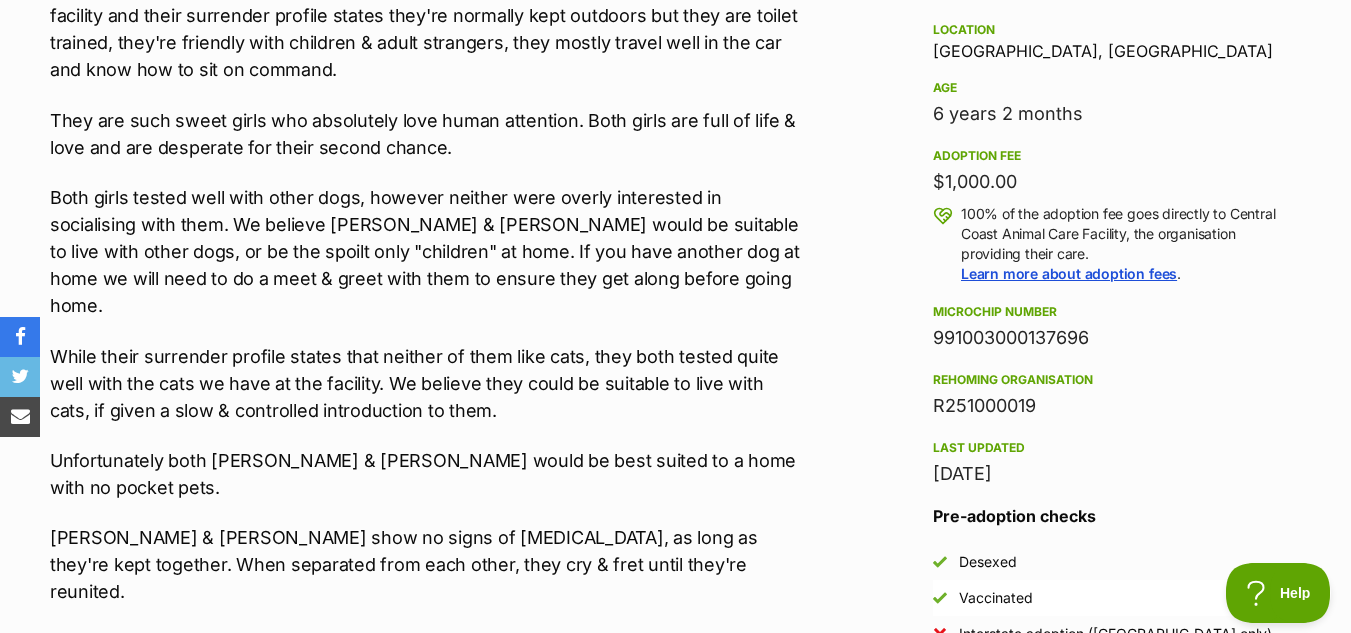 scroll, scrollTop: 1385, scrollLeft: 0, axis: vertical 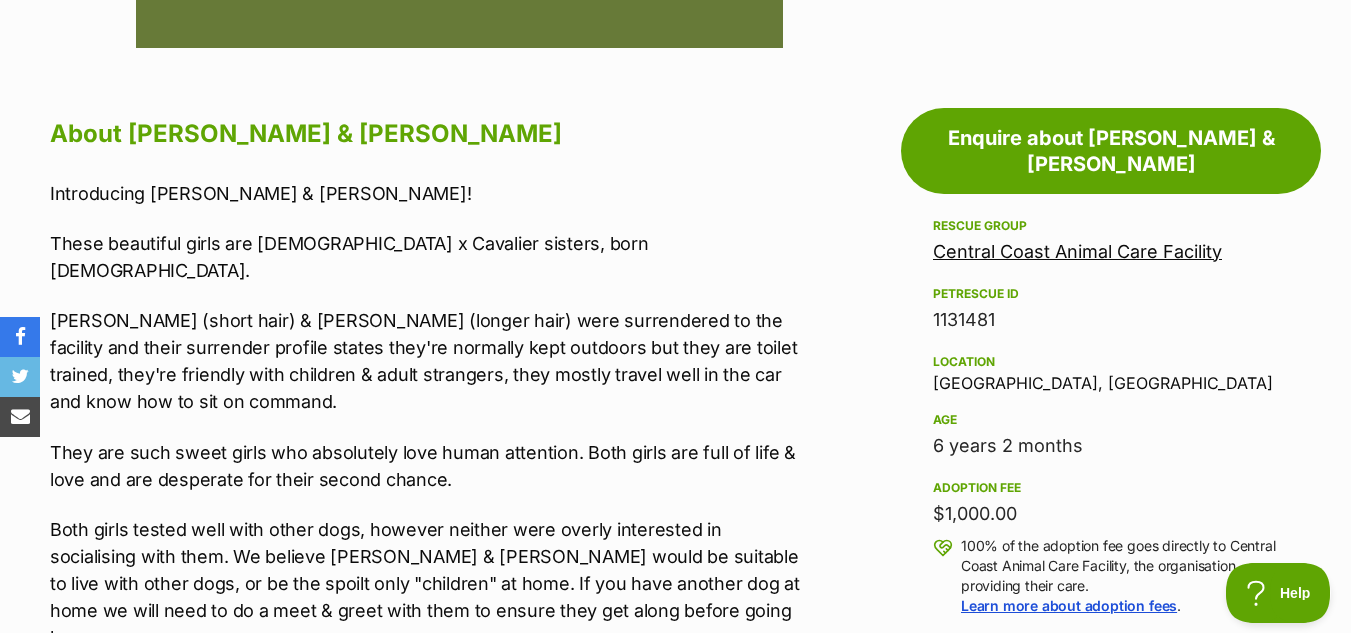 click on "Central Coast Animal Care Facility" at bounding box center [1077, 251] 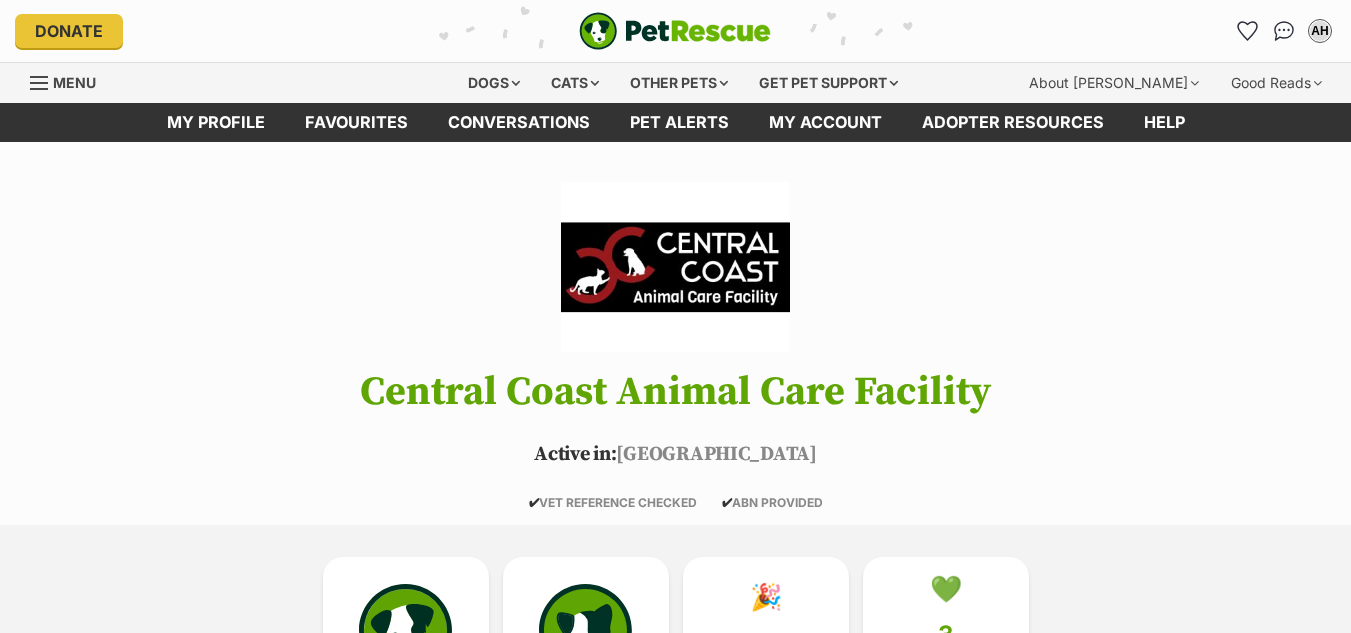 scroll, scrollTop: 0, scrollLeft: 0, axis: both 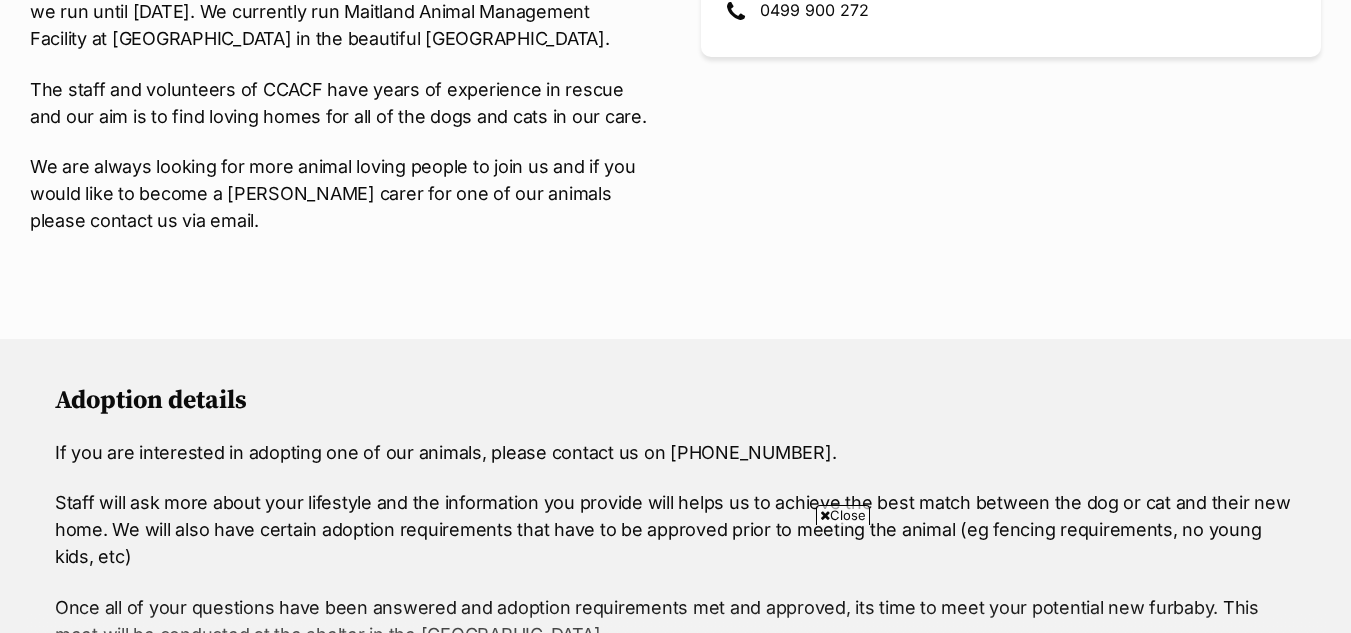 drag, startPoint x: 0, startPoint y: 0, endPoint x: 1299, endPoint y: 229, distance: 1319.0308 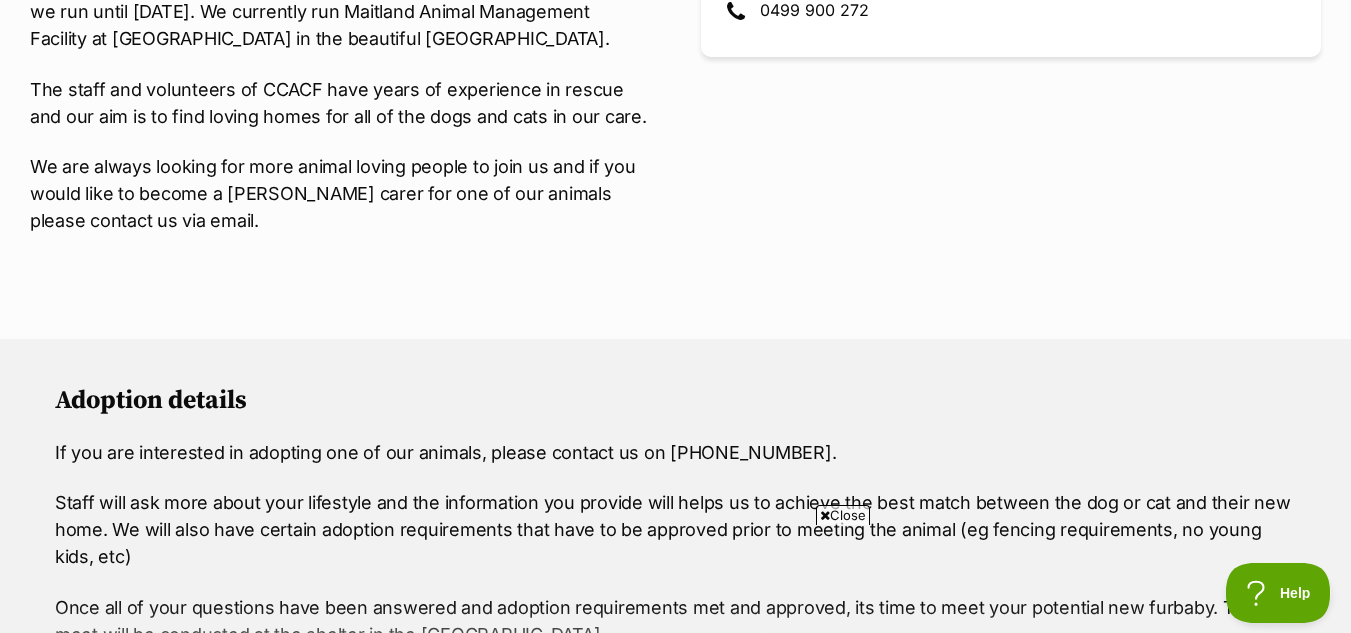 scroll, scrollTop: 0, scrollLeft: 0, axis: both 